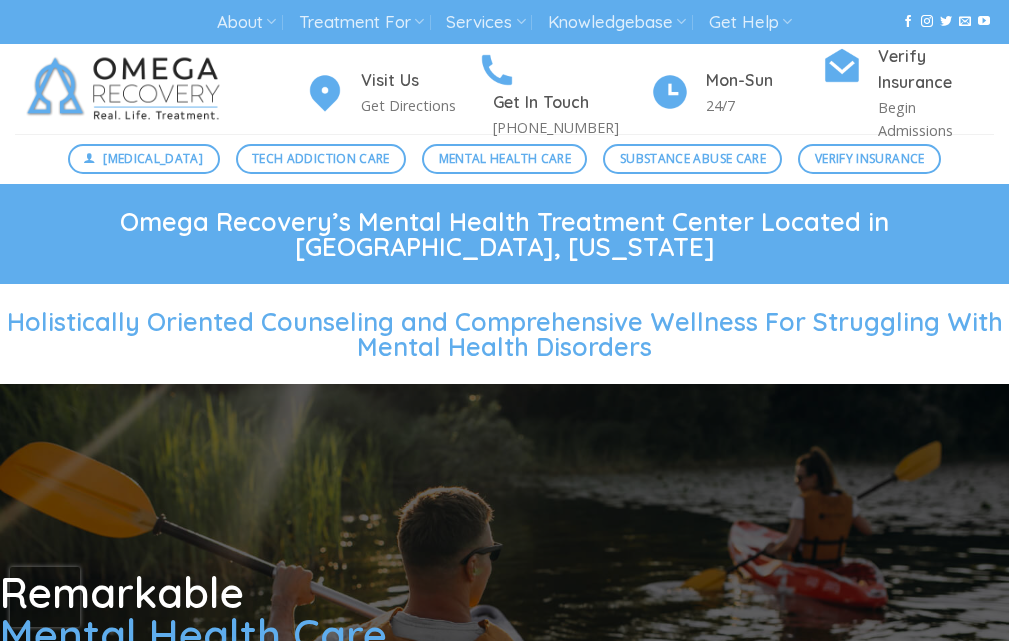 scroll, scrollTop: 0, scrollLeft: 0, axis: both 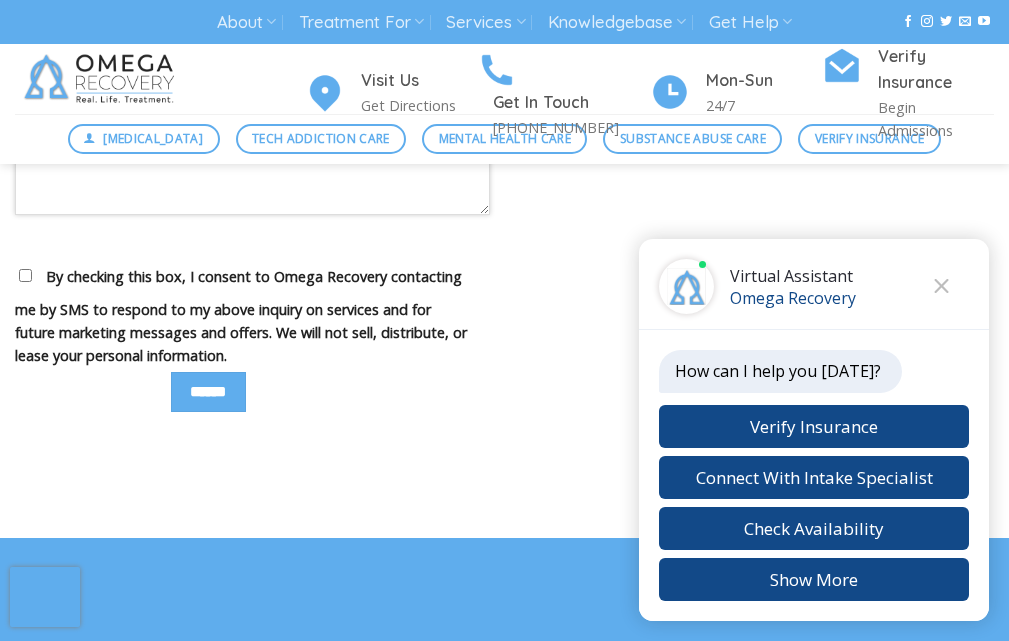 click on "Your message (optional)" at bounding box center (252, 155) 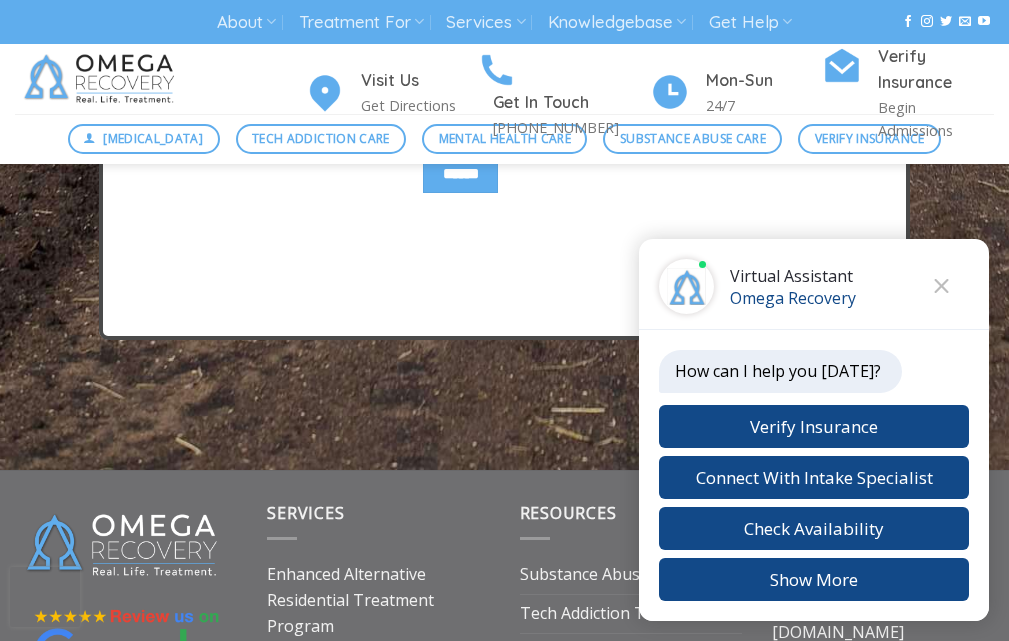 scroll, scrollTop: 7449, scrollLeft: 0, axis: vertical 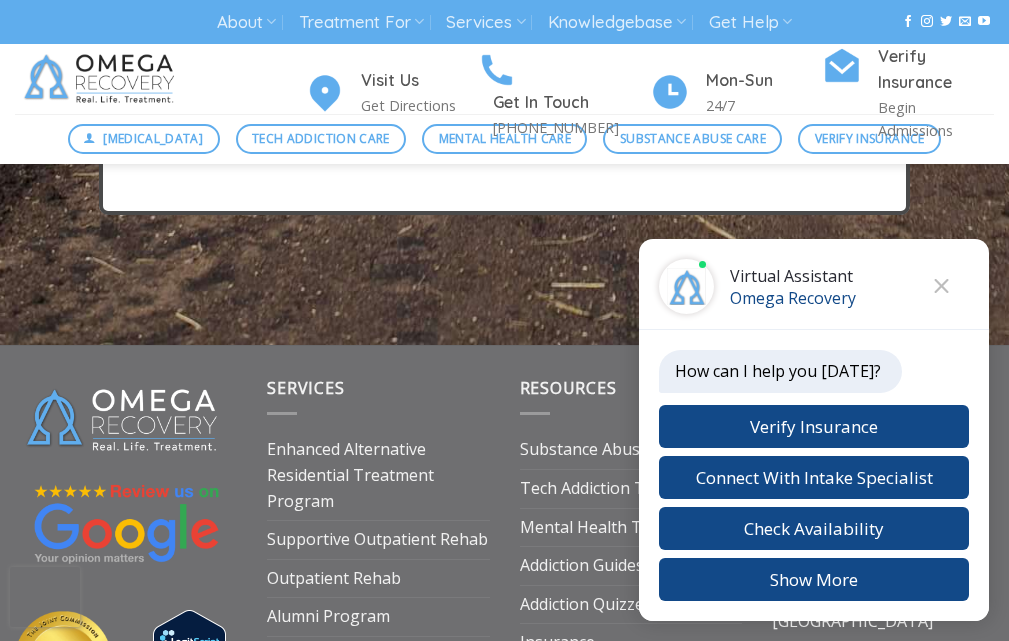 type on "**********" 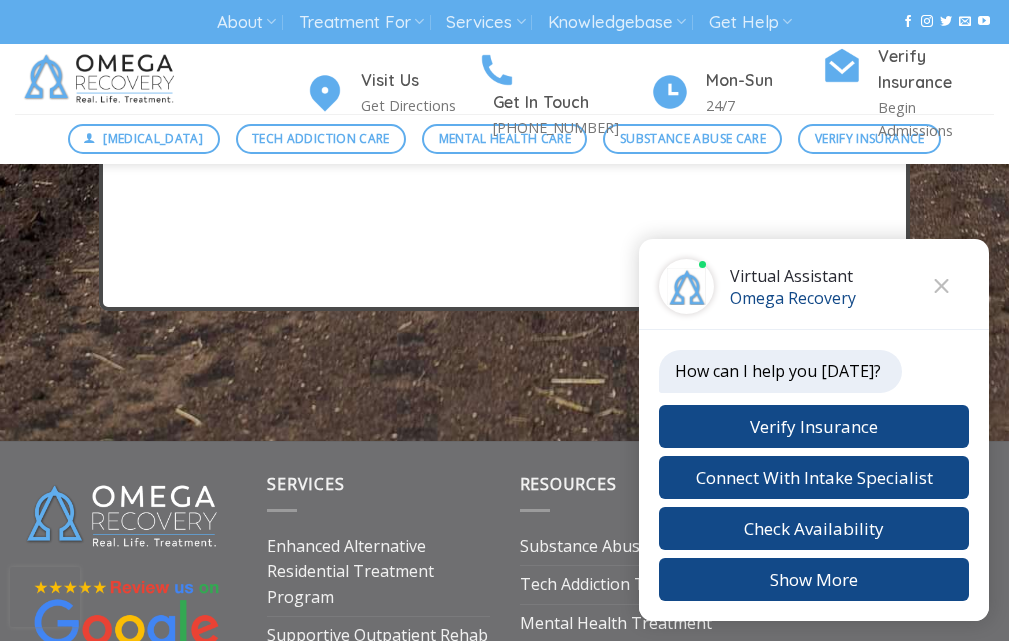 scroll, scrollTop: 7545, scrollLeft: 0, axis: vertical 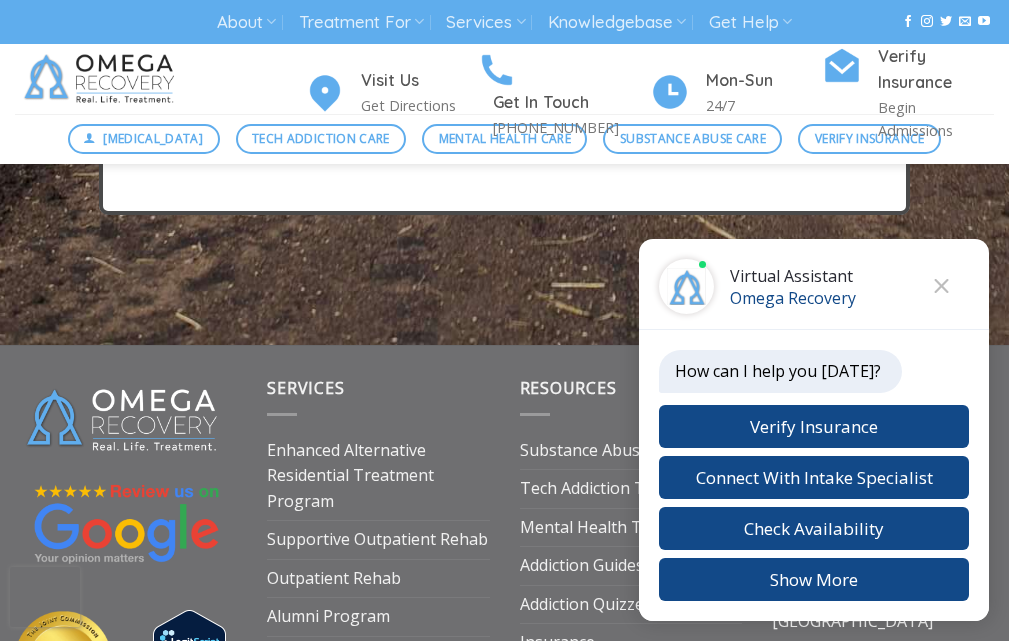 click at bounding box center [504, -736] 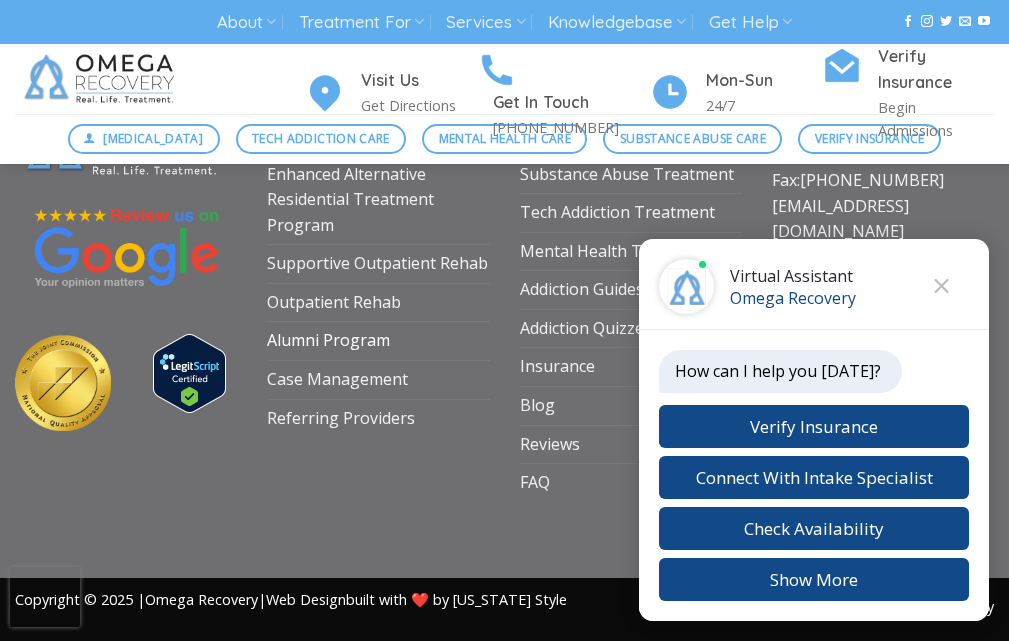 scroll, scrollTop: 7965, scrollLeft: 0, axis: vertical 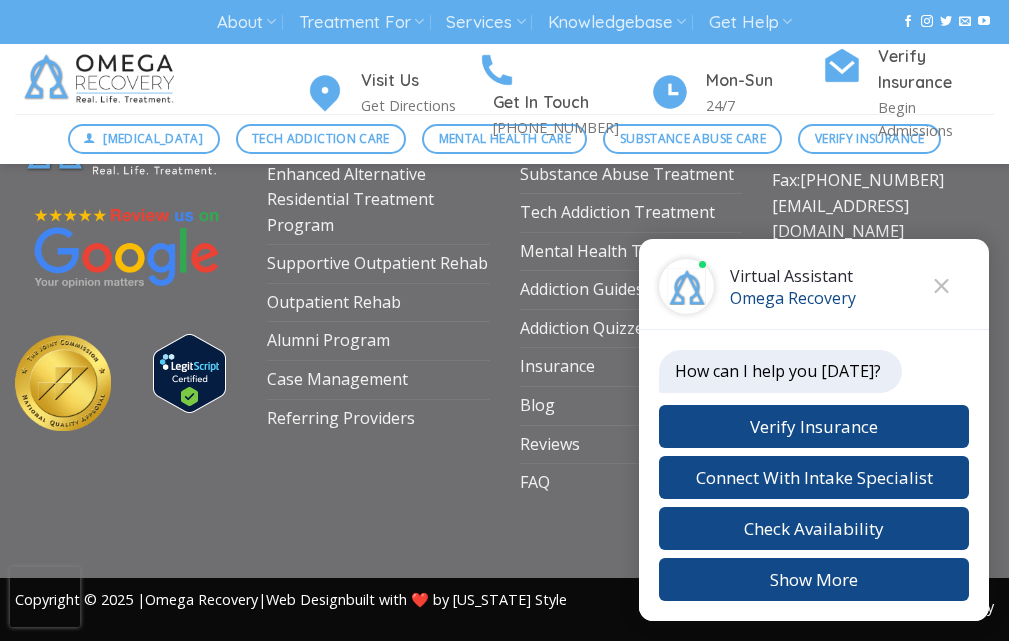 click on "Privacy Policy
Copyright © 2025  |  Omega Recovery  |  Web Design  built with ❤️ by [US_STATE] Style" at bounding box center (504, 609) 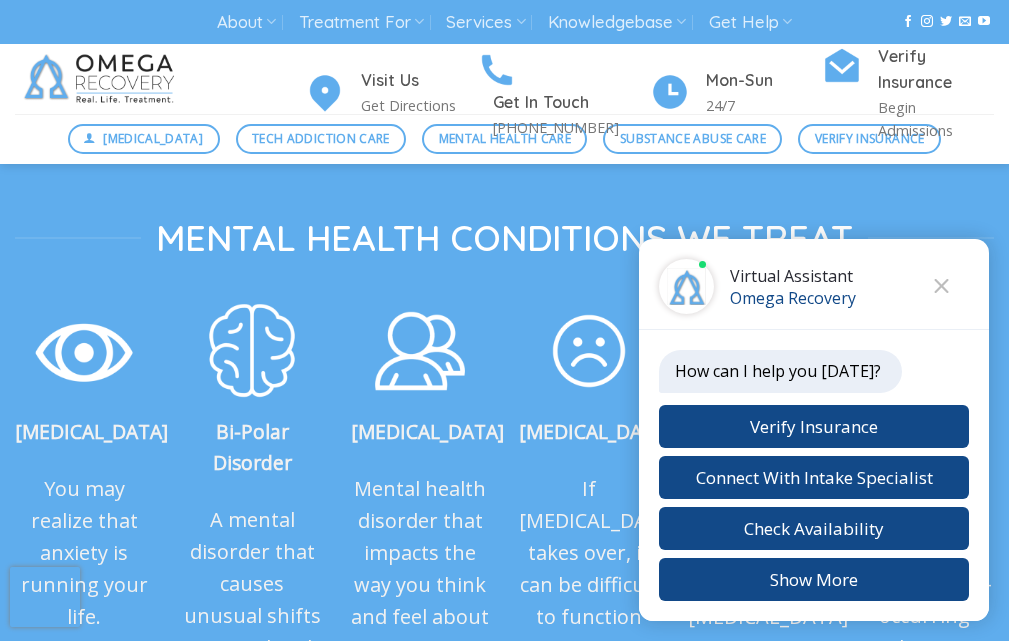 scroll, scrollTop: 2132, scrollLeft: 0, axis: vertical 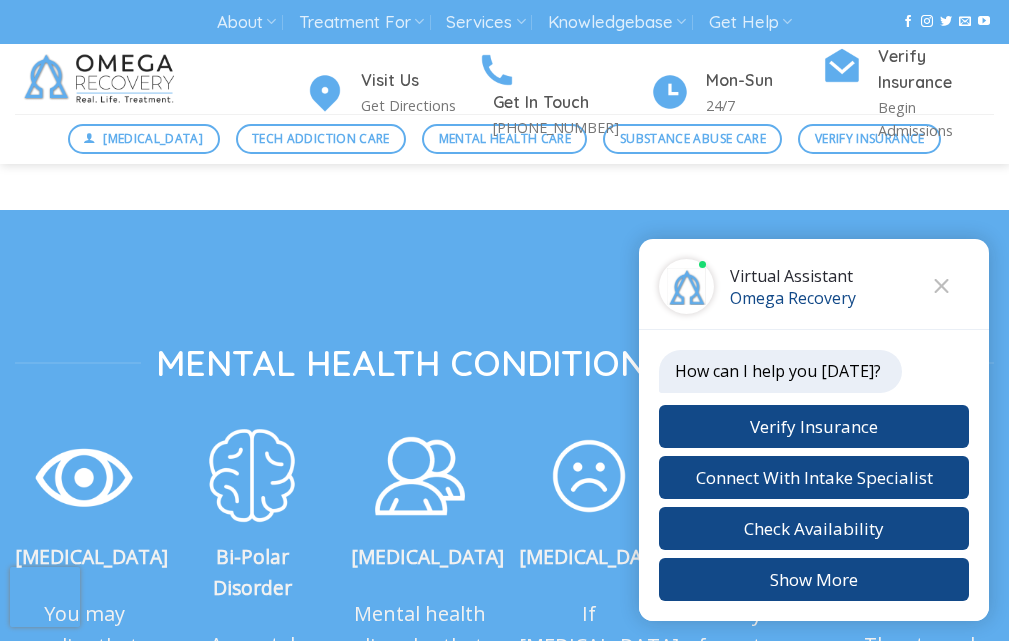 click on "About
About Omega Recovery
Meet [PERSON_NAME]
Meet Our Staff
In The News
[PERSON_NAME] Podcasts
Financing
Locations
Employment Opportunities
Testimonials
Treatment For
Insurance Accepted Treatment in [GEOGRAPHIC_DATA], [GEOGRAPHIC_DATA]
Mental [MEDICAL_DATA] Disorder Treatment [MEDICAL_DATA] & Trauma Disorder Treatment [MEDICAL_DATA] Disorder Treatment Dual Diagnosis & Co-Occuring Treatment [MEDICAL_DATA] Treatment Bi-Polar Disorder Treatment" at bounding box center (504, 22) 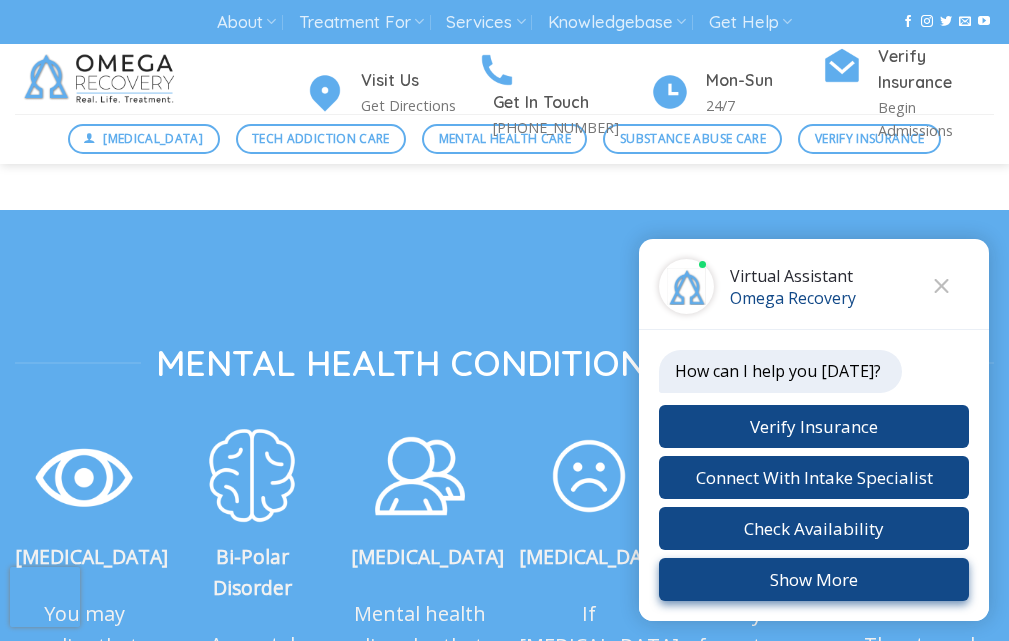 click on "Show More" at bounding box center [814, 579] 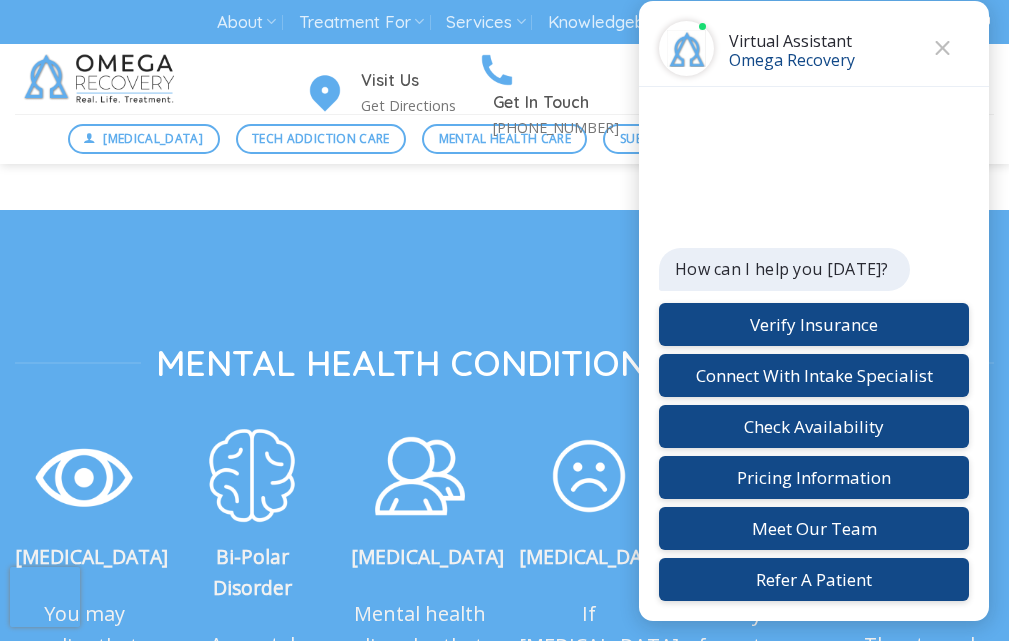 click on "Back Virtual Assistant   Omega Recovery" at bounding box center (814, 44) 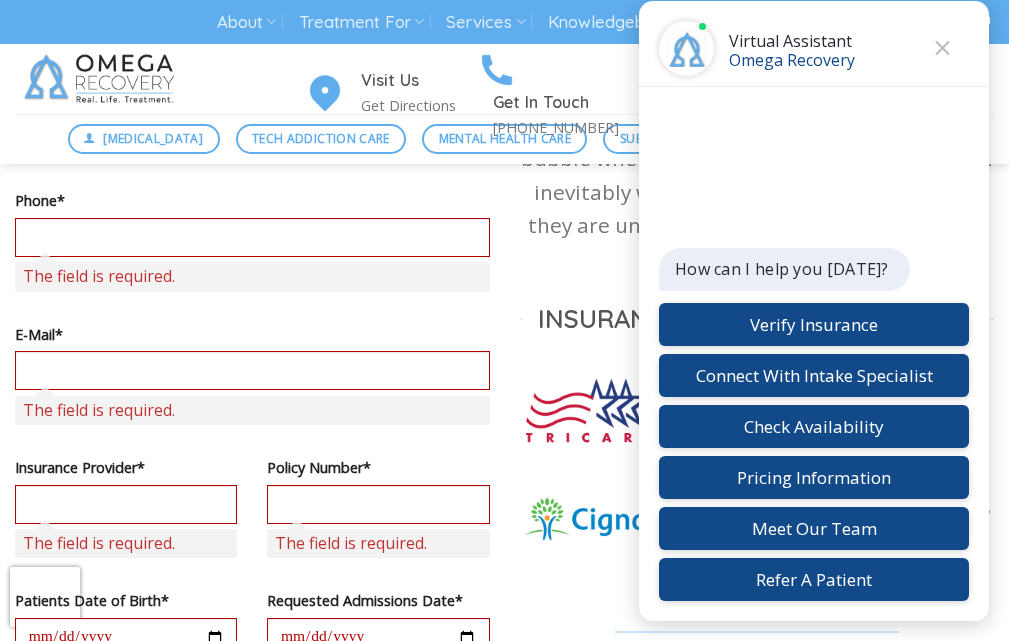 scroll, scrollTop: 1132, scrollLeft: 0, axis: vertical 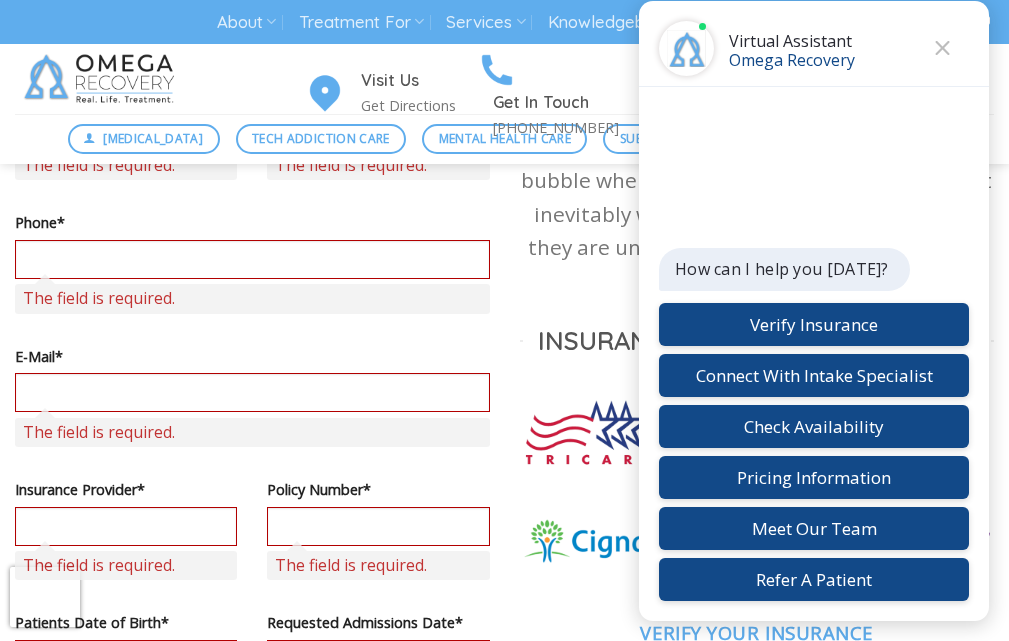 click on "Visit Us
Get Directions
Get In Touch
[PHONE_NUMBER]
Mon-[DATE]
Verify Insurance
Begin Admissions" at bounding box center (504, 79) 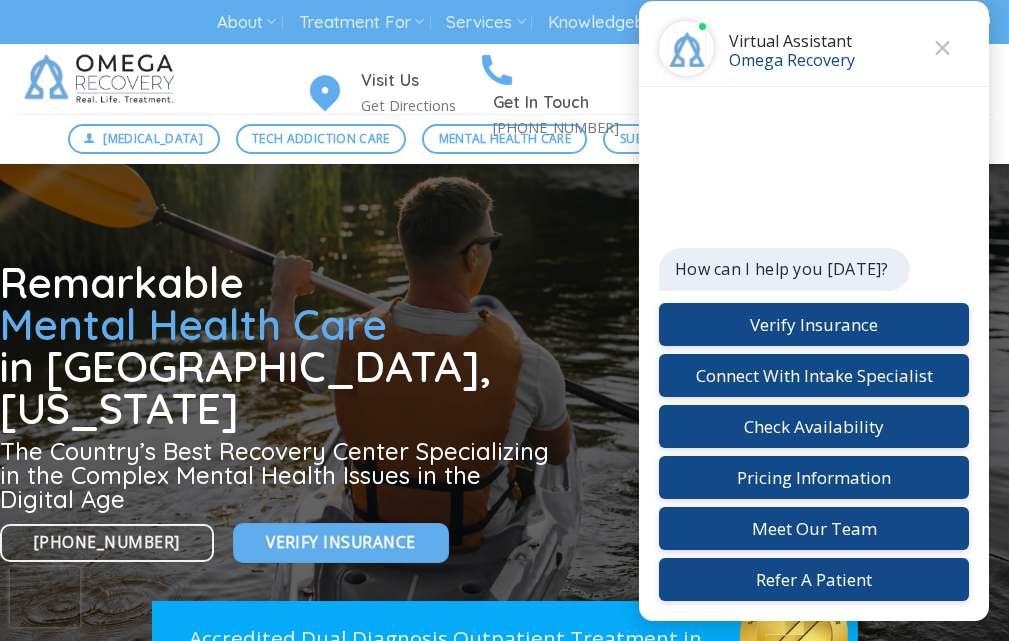 scroll, scrollTop: 173, scrollLeft: 0, axis: vertical 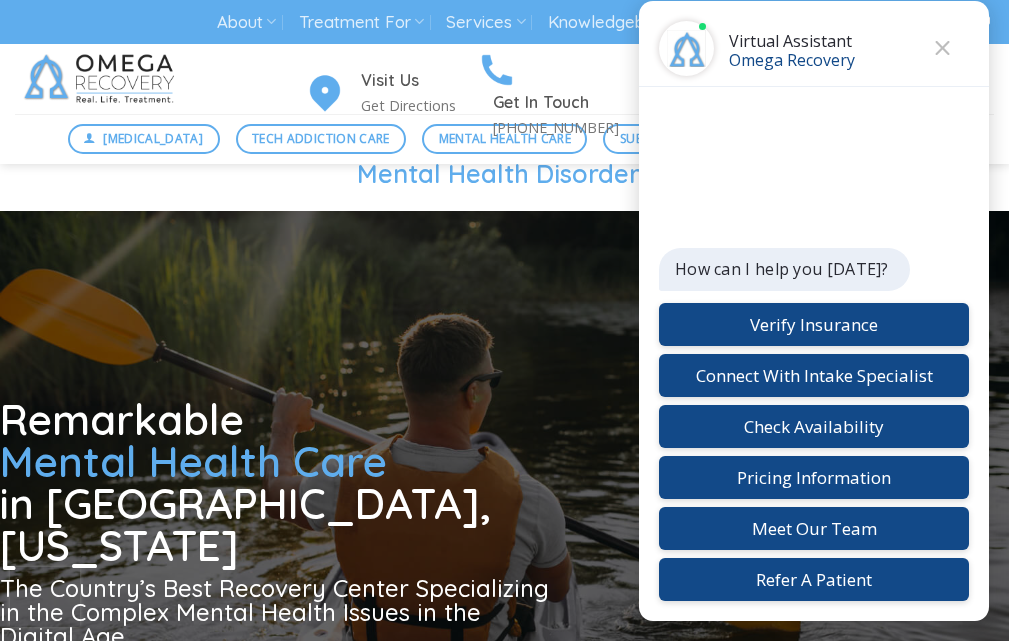 click on "Visit Us
Get Directions
Get In Touch
[PHONE_NUMBER]
Mon-[DATE]
Verify Insurance
Begin Admissions" at bounding box center (504, 79) 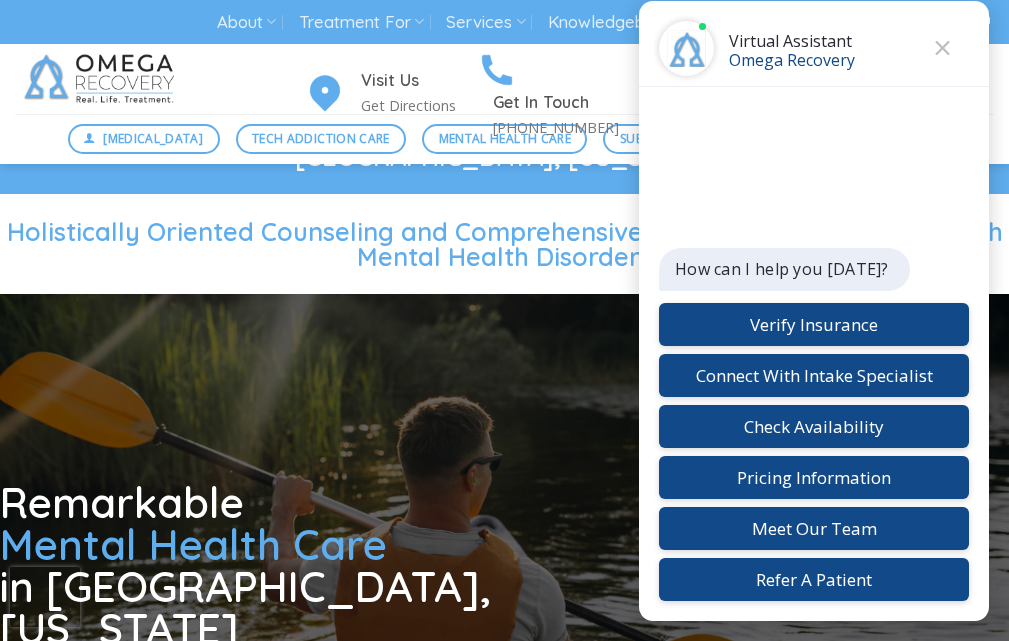 scroll, scrollTop: 0, scrollLeft: 0, axis: both 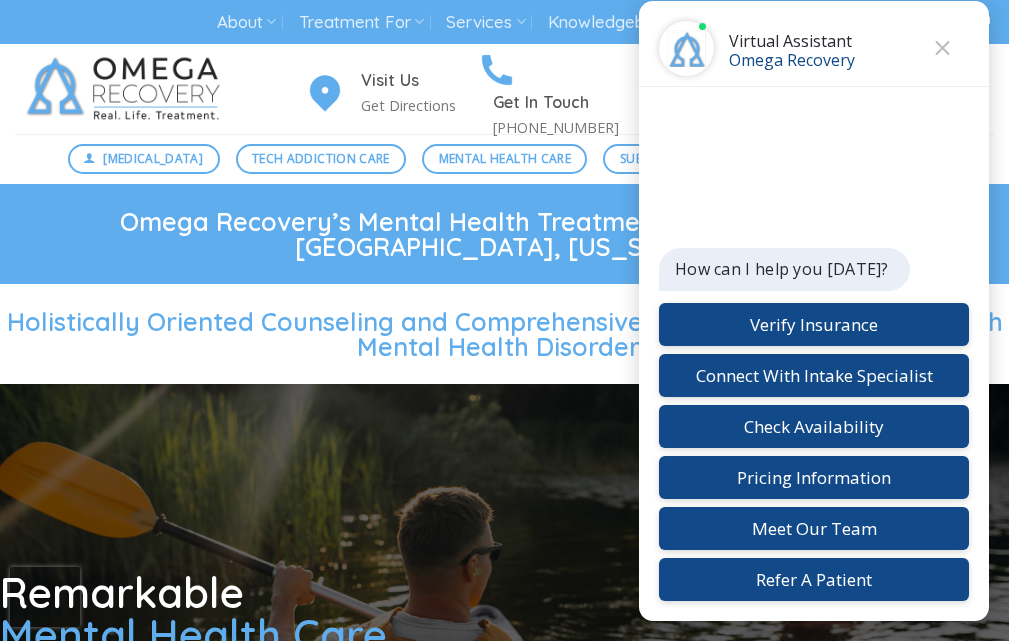 click on "About
About Omega Recovery
Meet [PERSON_NAME]
Meet Our Staff
In The News
[PERSON_NAME] Podcasts
Financing
Locations
Employment Opportunities
Testimonials
Treatment For
Insurance Accepted Treatment in [GEOGRAPHIC_DATA], [GEOGRAPHIC_DATA]
Mental [MEDICAL_DATA] Disorder Treatment [MEDICAL_DATA] & Trauma Disorder Treatment [MEDICAL_DATA] Disorder Treatment Dual Diagnosis & Co-Occuring Treatment [MEDICAL_DATA] Treatment Bi-Polar Disorder Treatment" at bounding box center [504, 22] 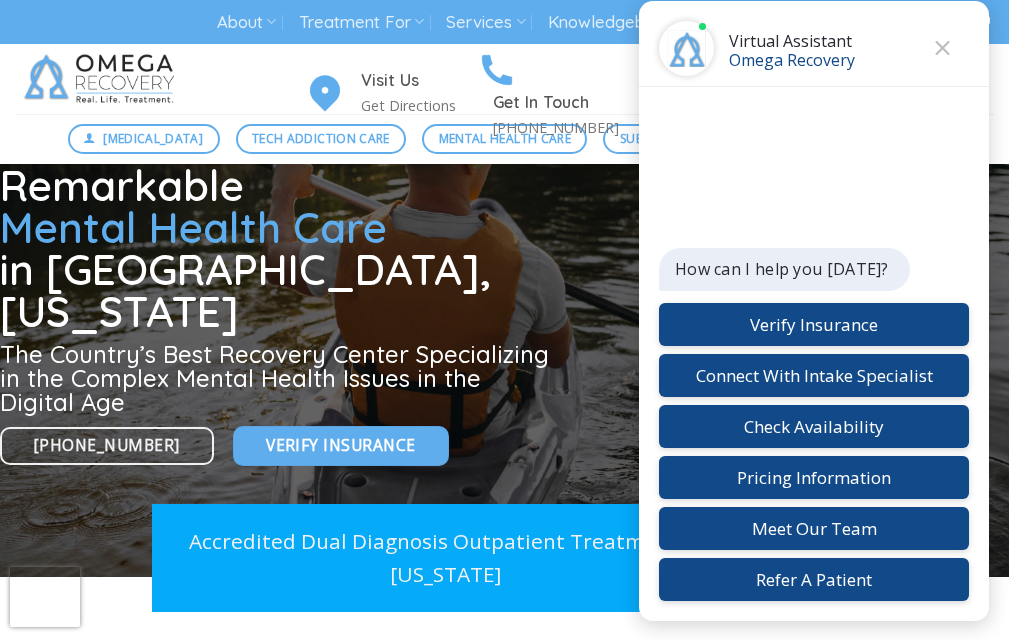 scroll, scrollTop: 458, scrollLeft: 0, axis: vertical 